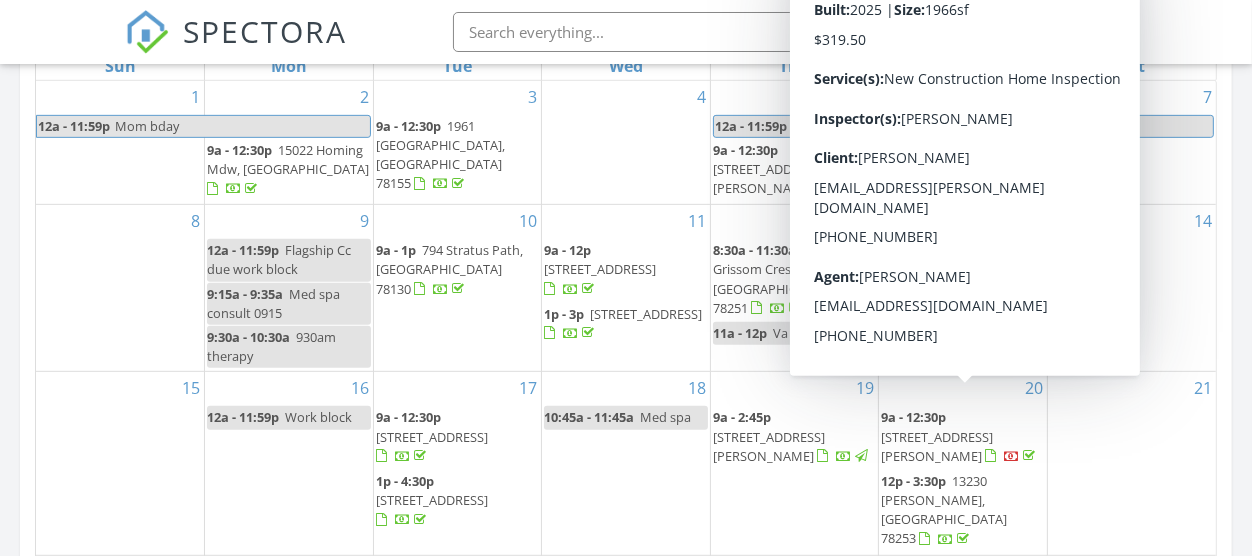 scroll, scrollTop: 990, scrollLeft: 0, axis: vertical 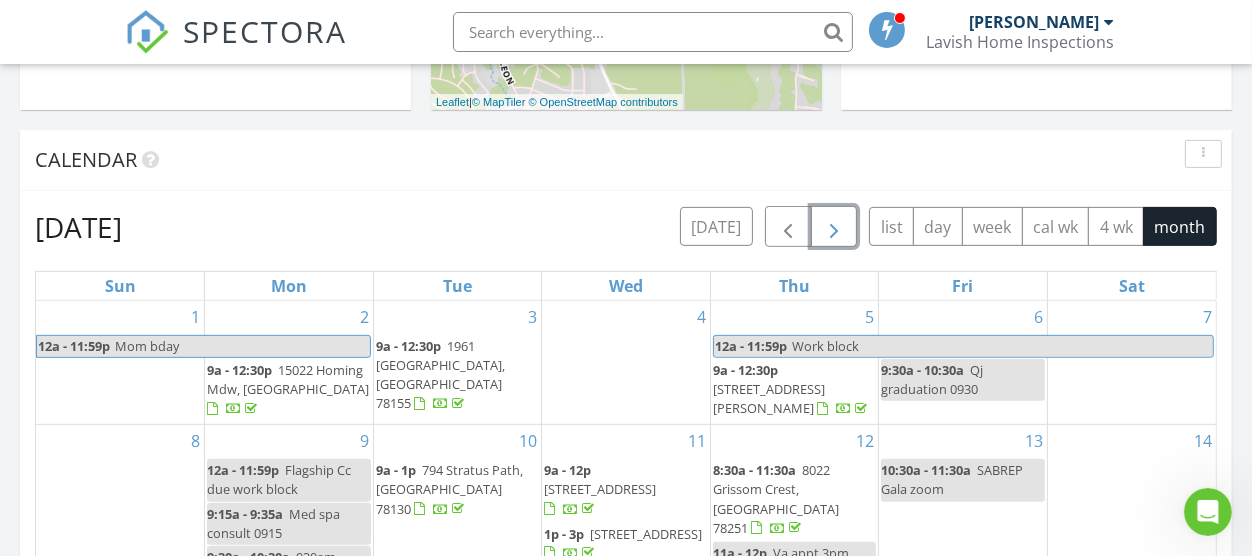 click at bounding box center (834, 227) 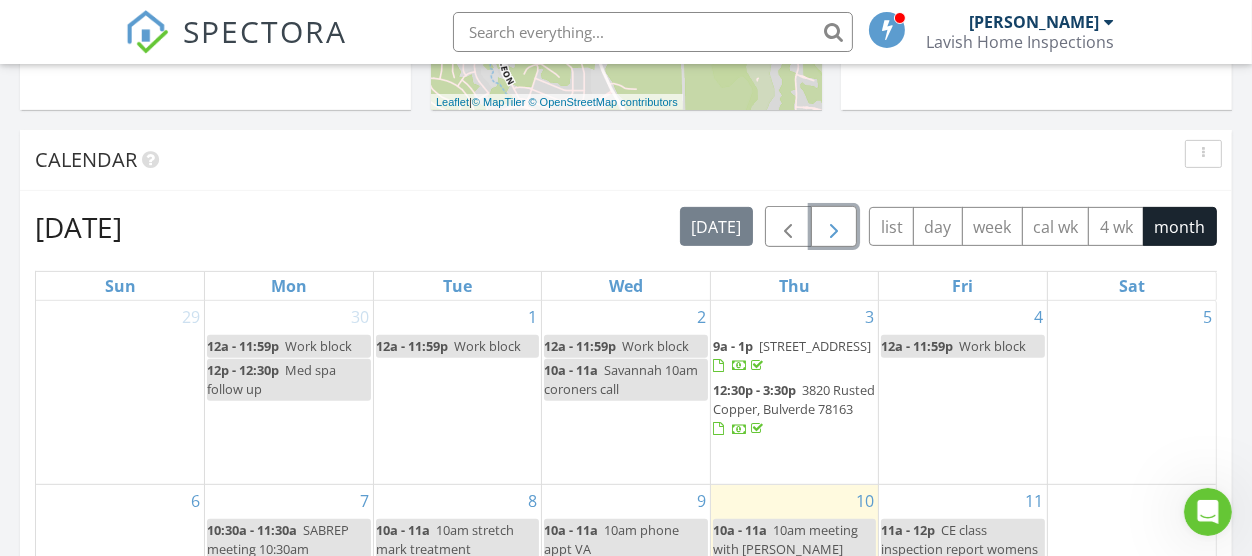 scroll, scrollTop: 0, scrollLeft: 0, axis: both 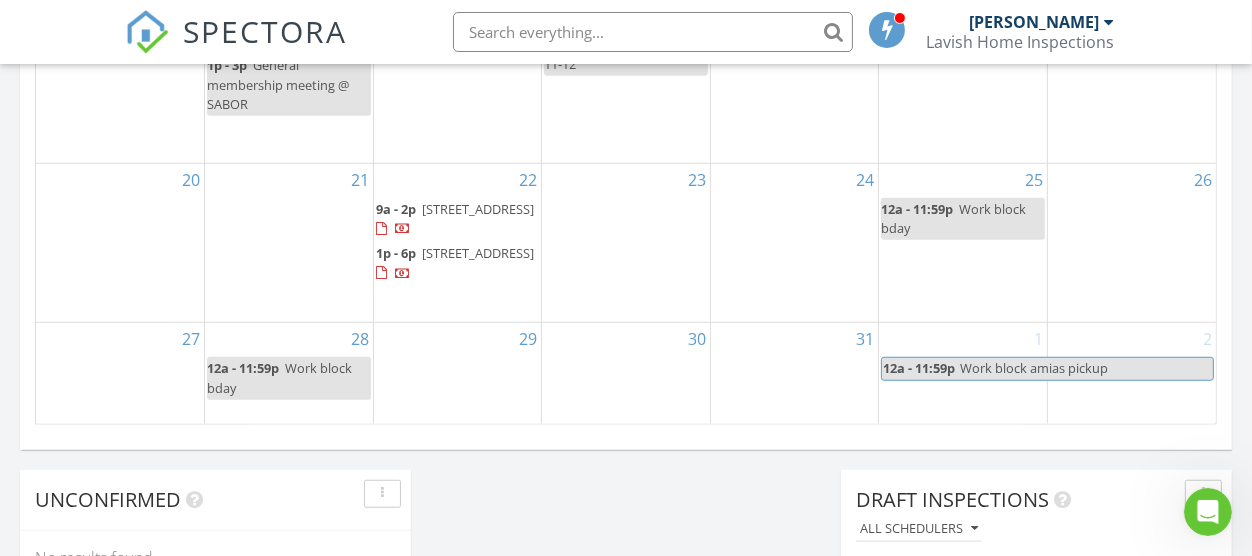 click 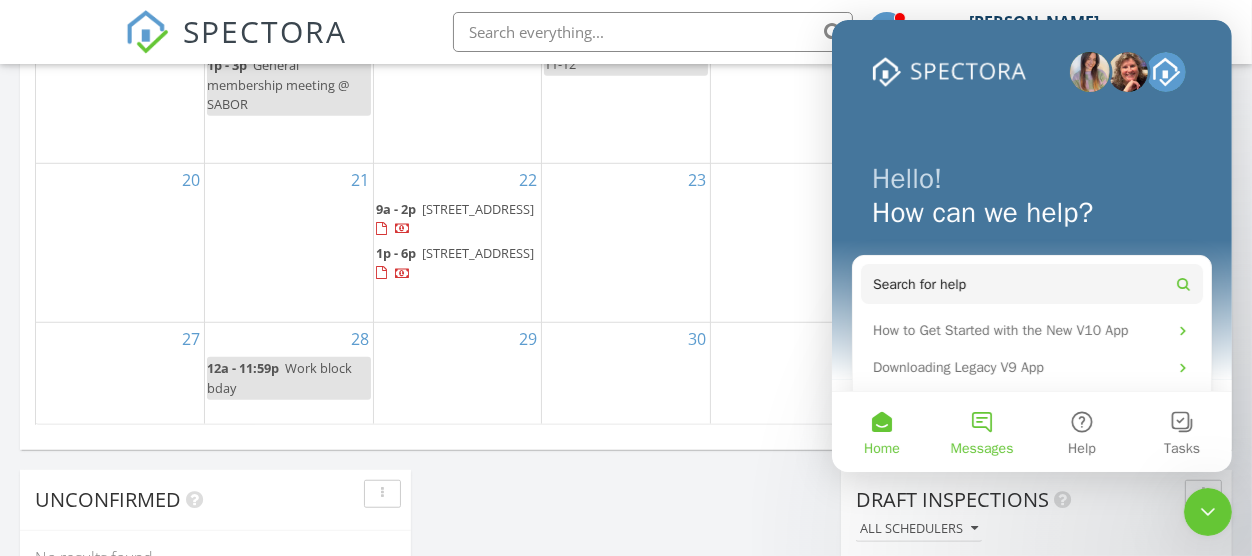 click on "Messages" at bounding box center (981, 432) 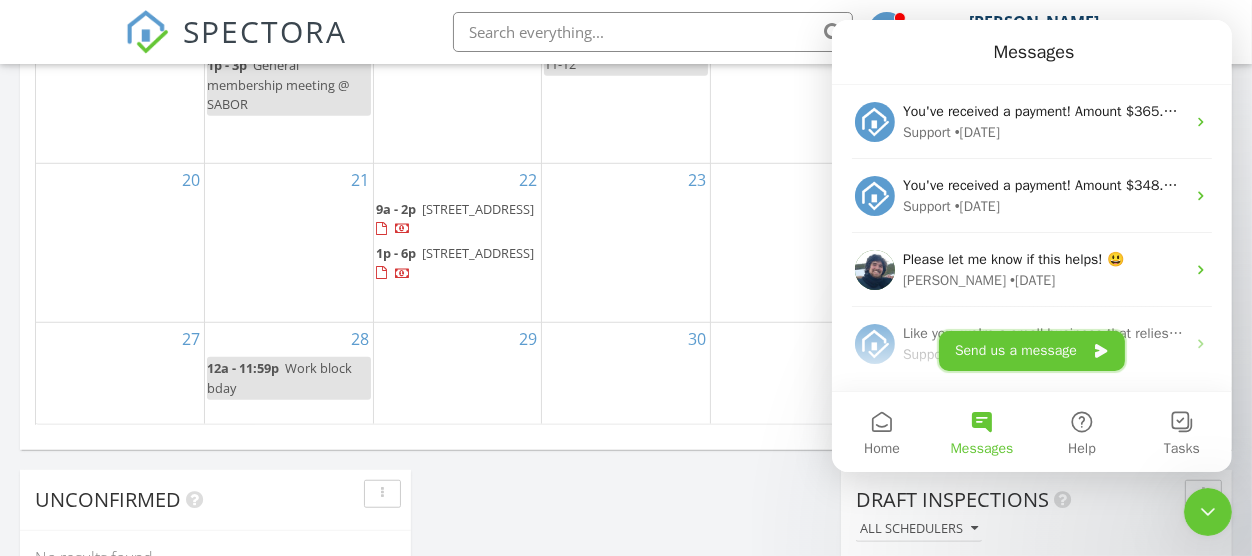 click on "Send us a message" at bounding box center [1031, 351] 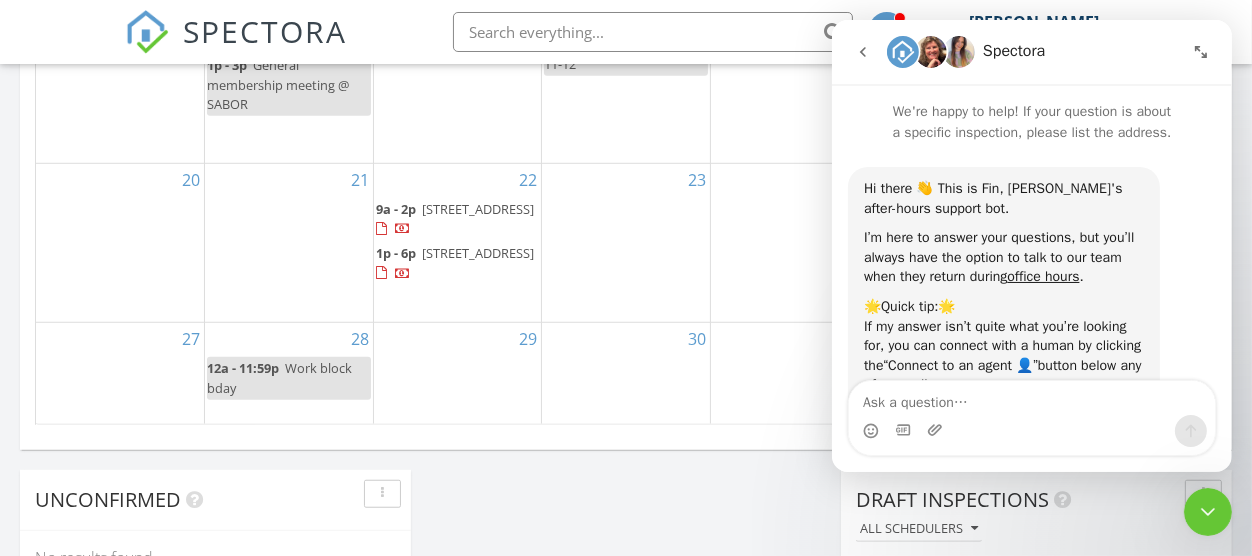 click at bounding box center [1031, 431] 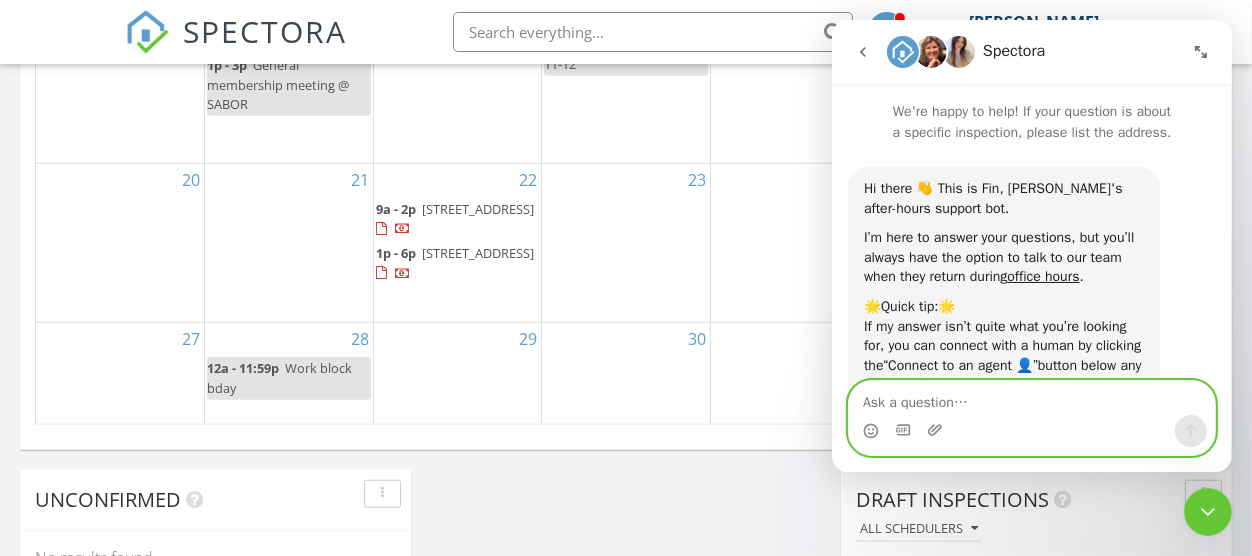 click at bounding box center [1031, 398] 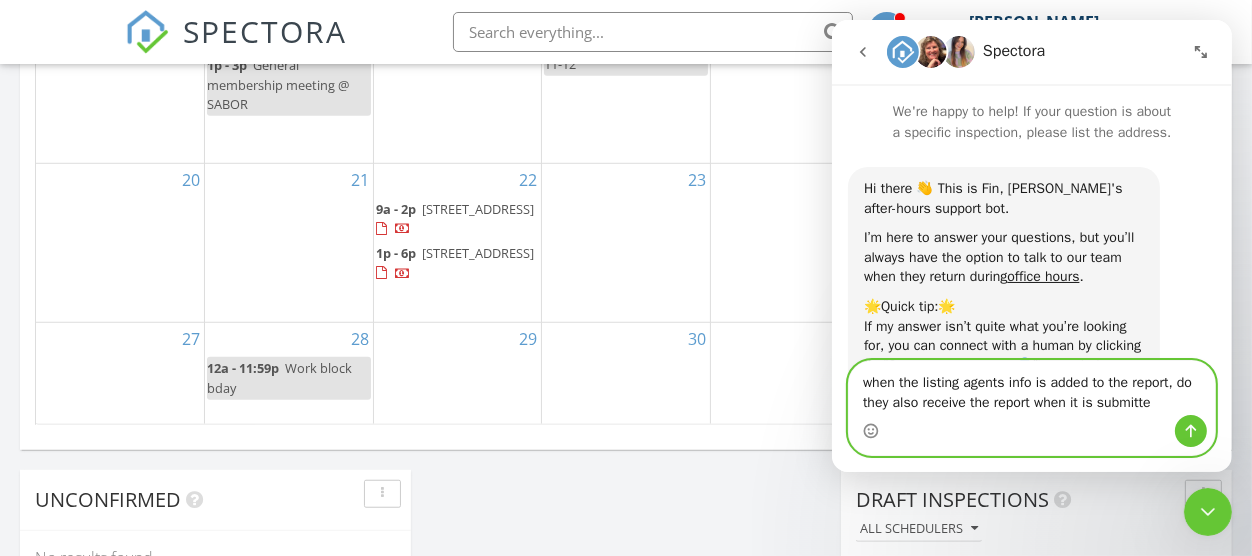 type on "when the listing agents info is added to the report, do they also receive the report when it is submitted" 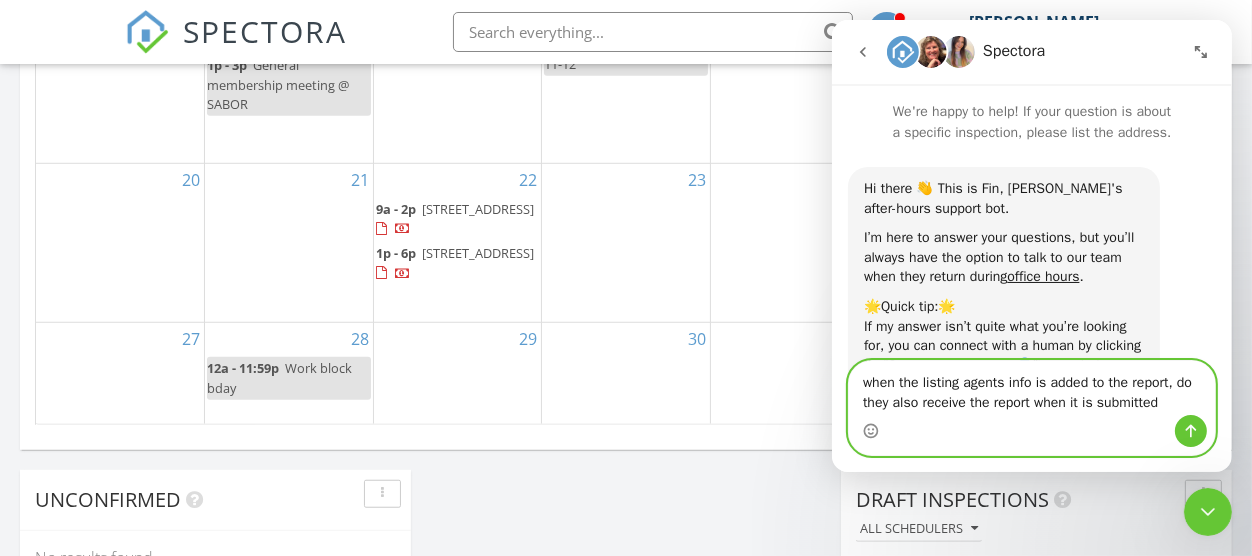 type 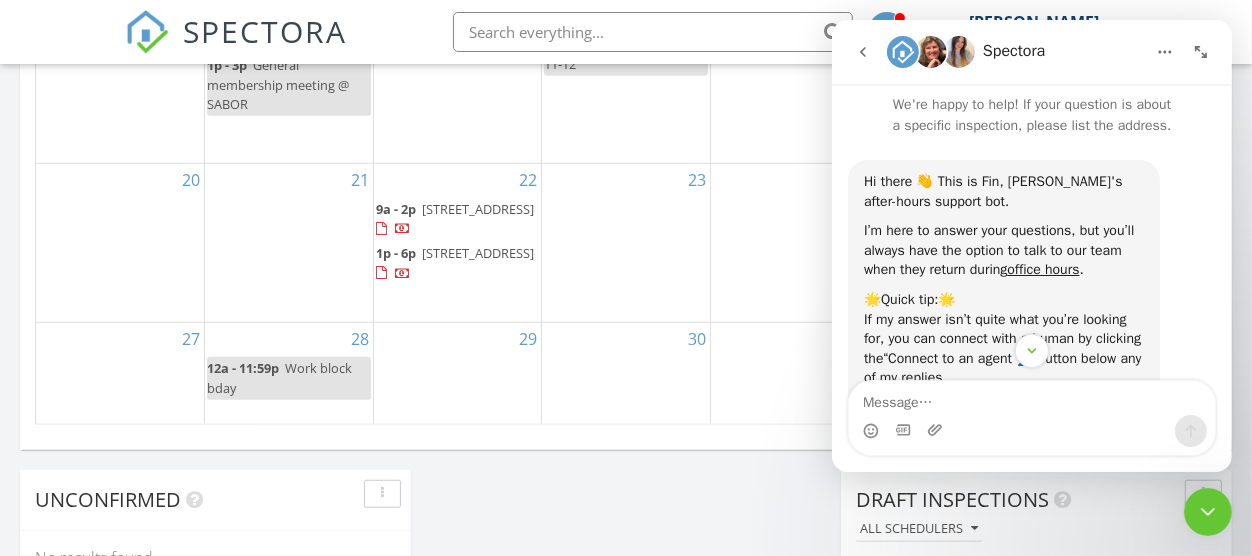 scroll, scrollTop: 0, scrollLeft: 0, axis: both 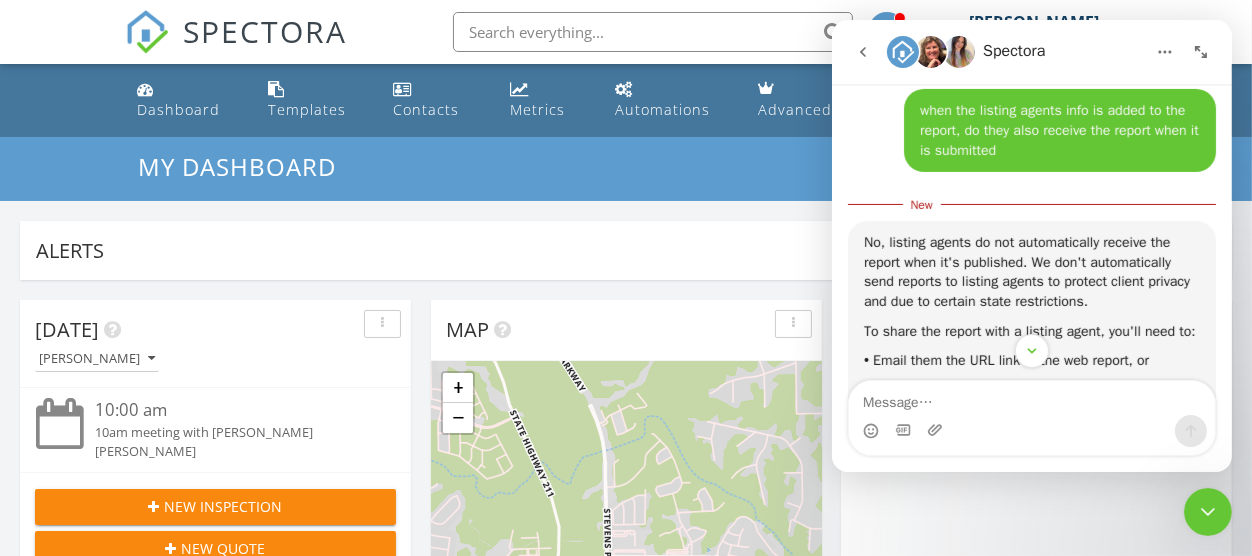 click at bounding box center (1207, 511) 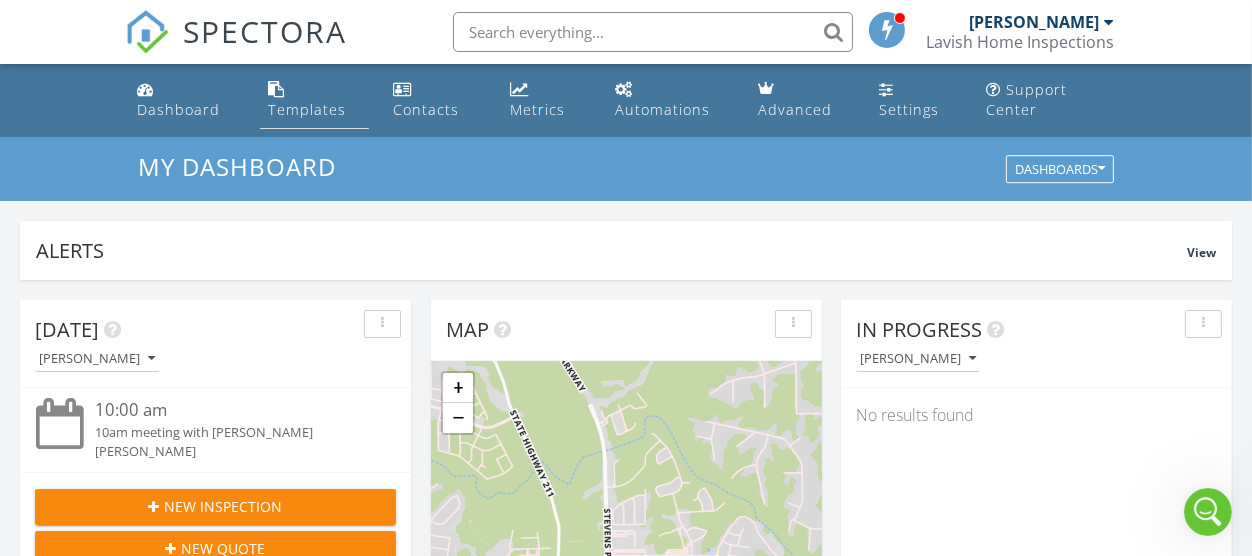 click on "Templates" at bounding box center (307, 109) 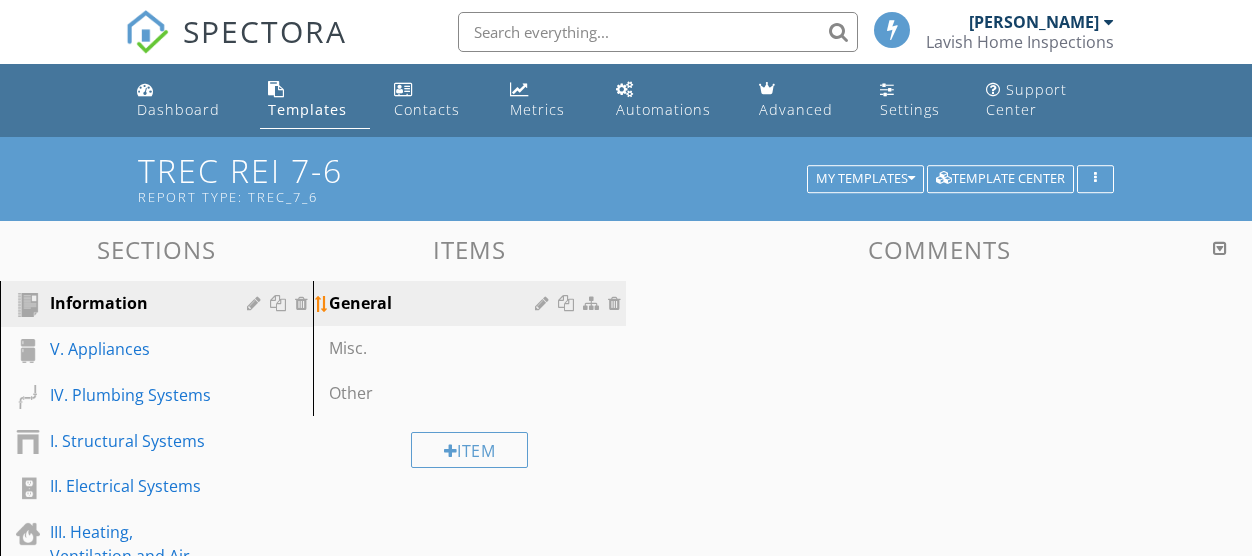 scroll, scrollTop: 0, scrollLeft: 0, axis: both 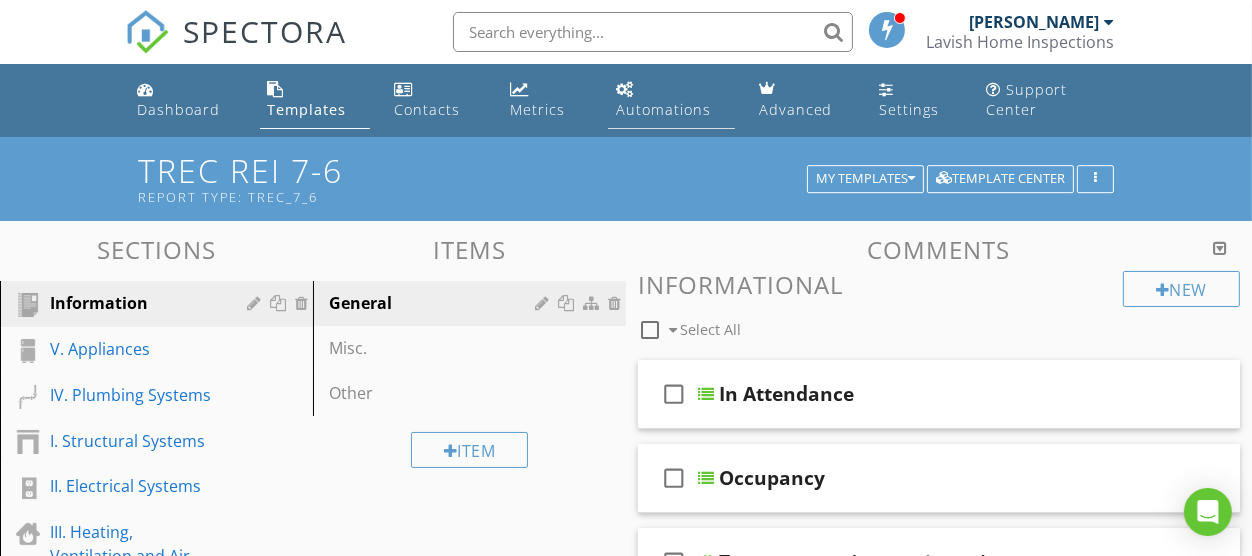 click on "Automations" at bounding box center (663, 109) 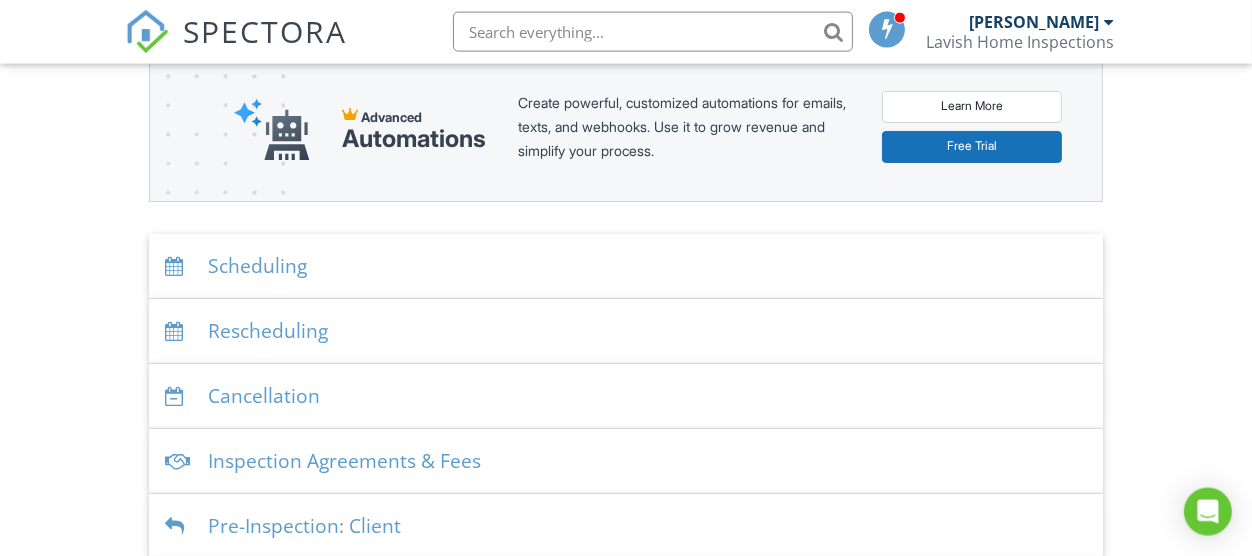 scroll, scrollTop: 330, scrollLeft: 0, axis: vertical 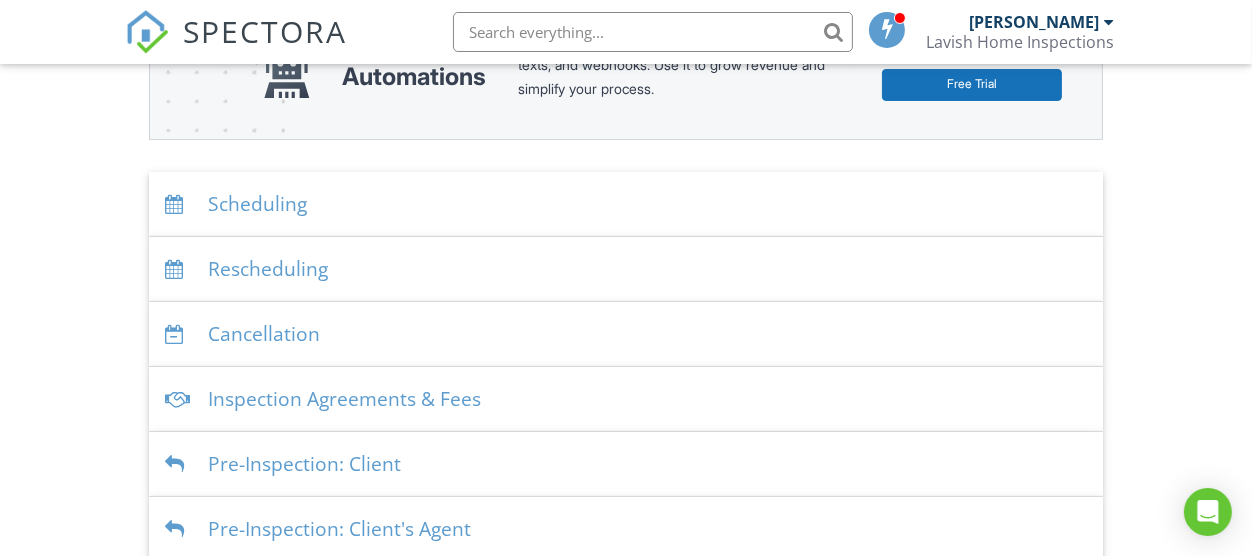 click on "Scheduling" at bounding box center (626, 204) 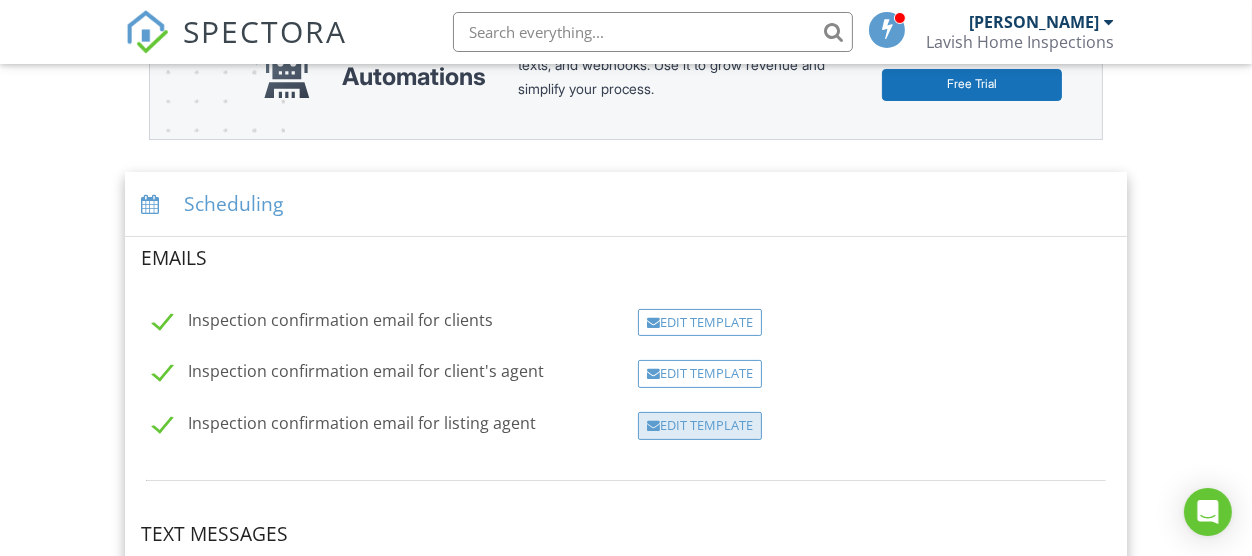 click on "Edit Template" at bounding box center [700, 426] 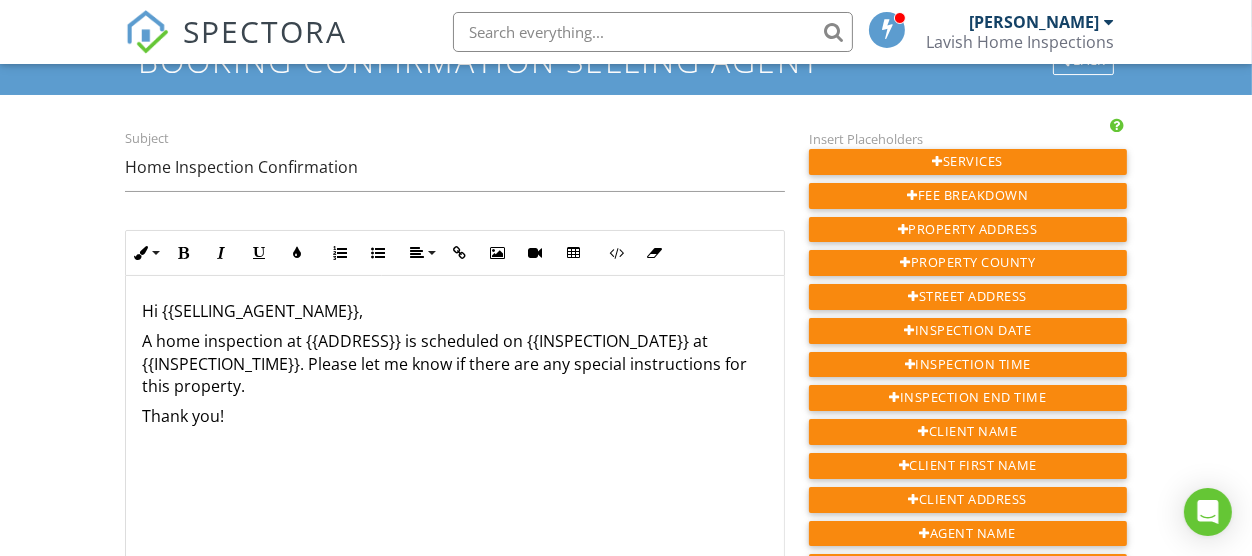 scroll, scrollTop: 110, scrollLeft: 0, axis: vertical 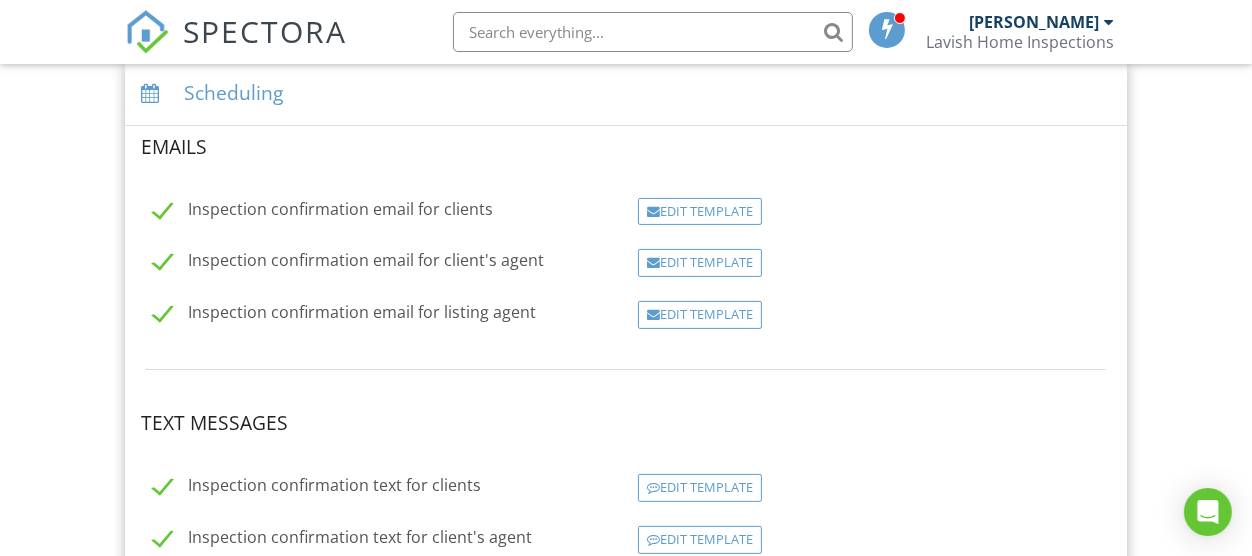click on "Edit Template" at bounding box center [700, 263] 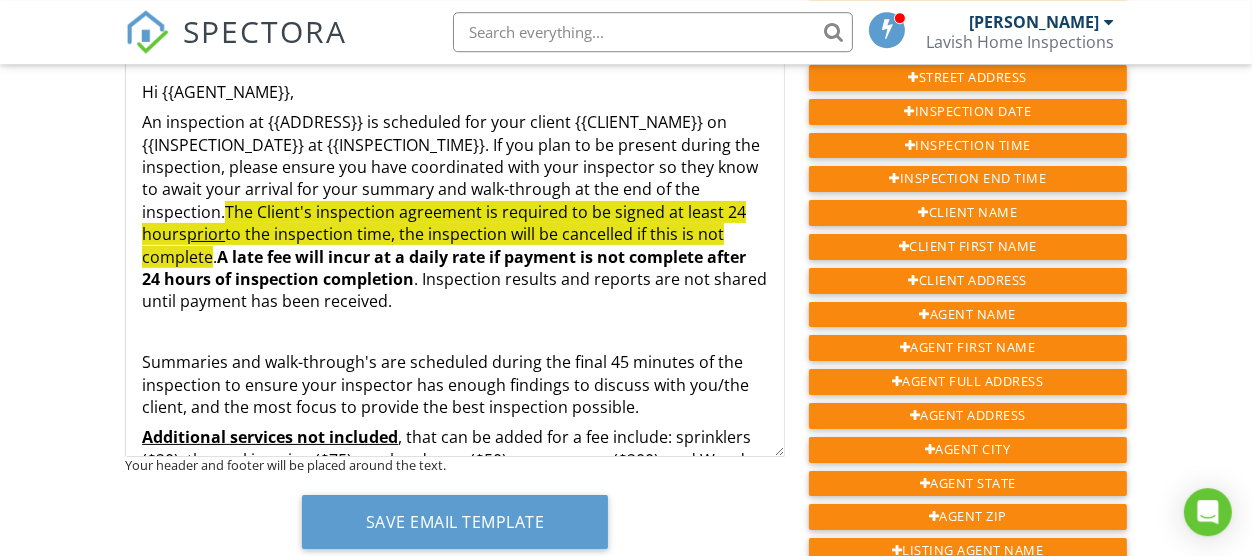 scroll, scrollTop: 330, scrollLeft: 0, axis: vertical 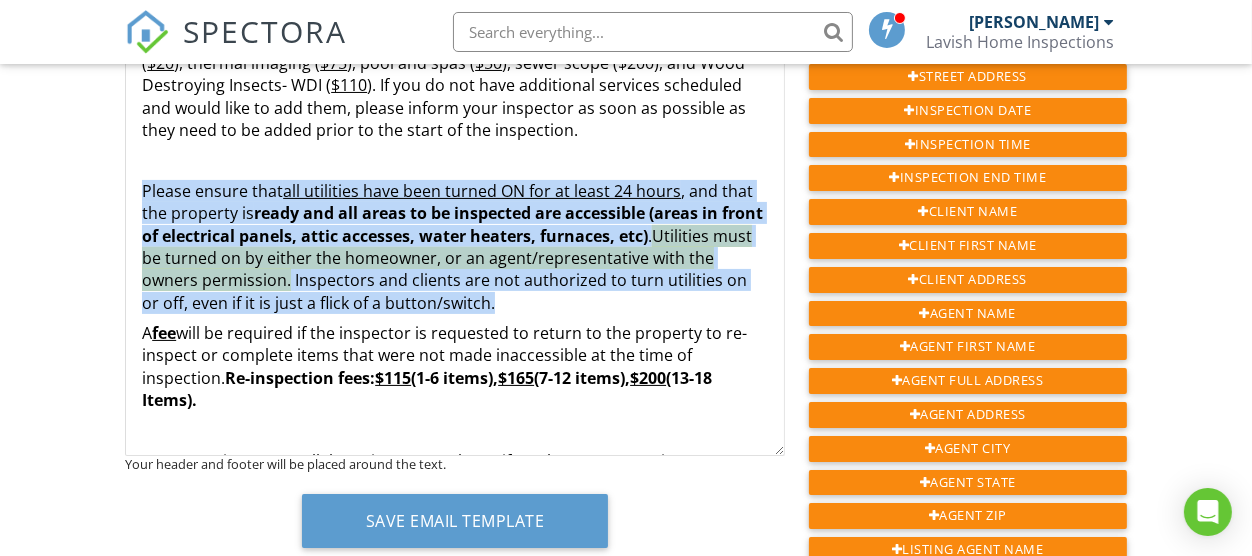 drag, startPoint x: 144, startPoint y: 192, endPoint x: 408, endPoint y: 312, distance: 289.9931 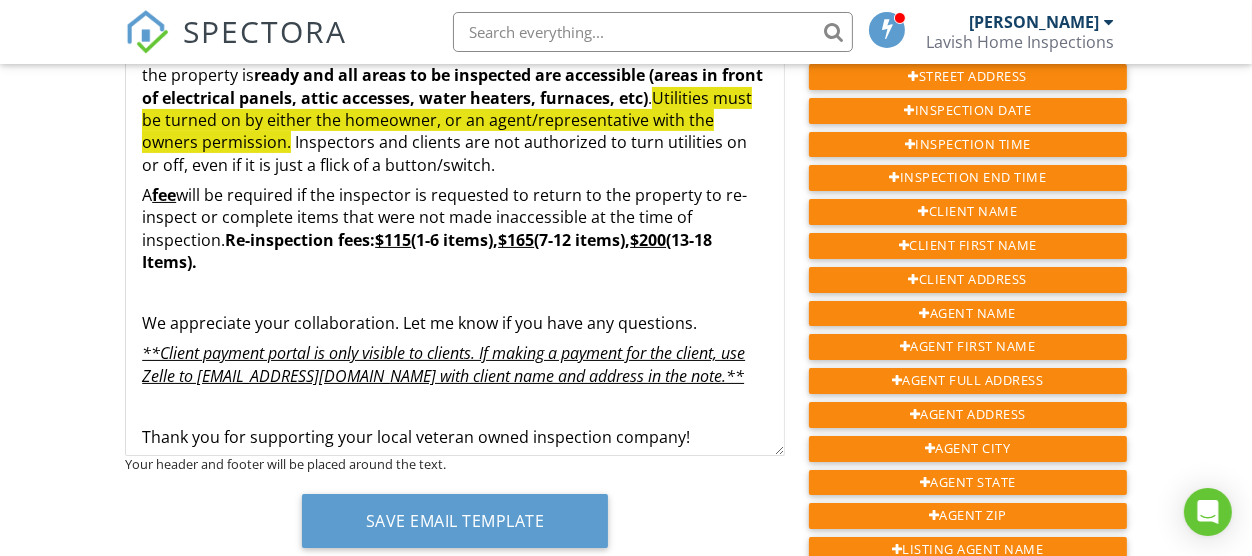 scroll, scrollTop: 551, scrollLeft: 0, axis: vertical 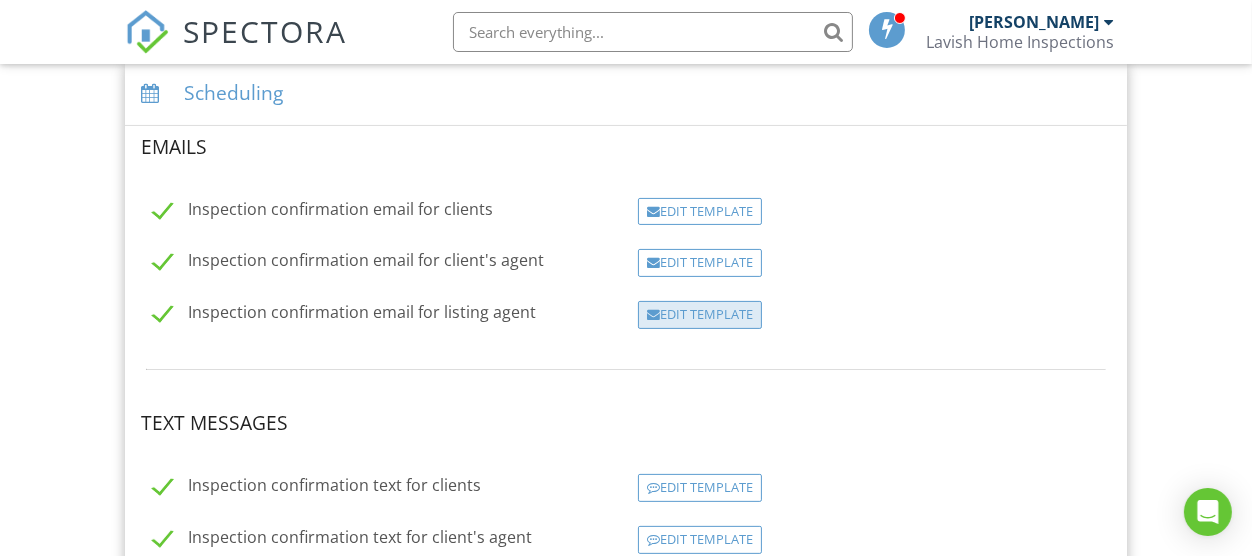 click on "Edit Template" at bounding box center (700, 315) 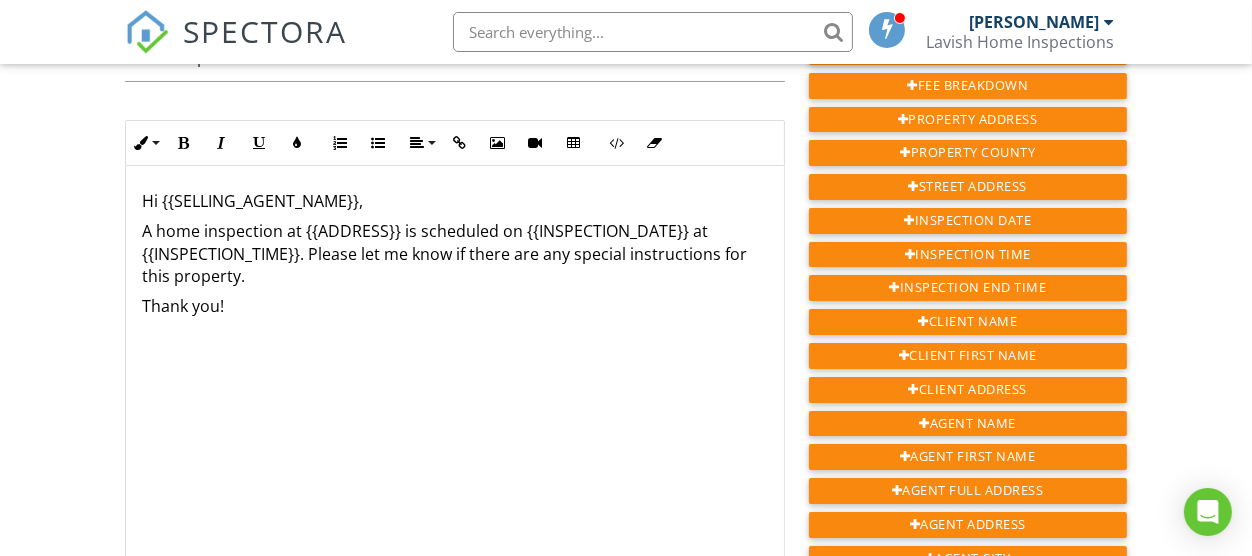 scroll, scrollTop: 220, scrollLeft: 0, axis: vertical 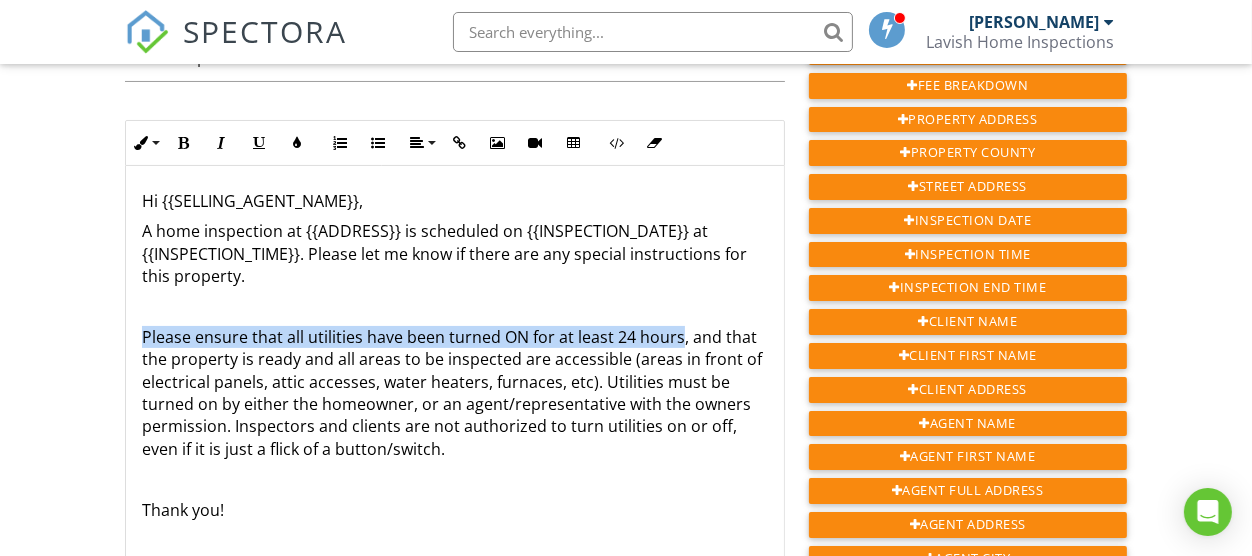 drag, startPoint x: 144, startPoint y: 329, endPoint x: 676, endPoint y: 330, distance: 532.0009 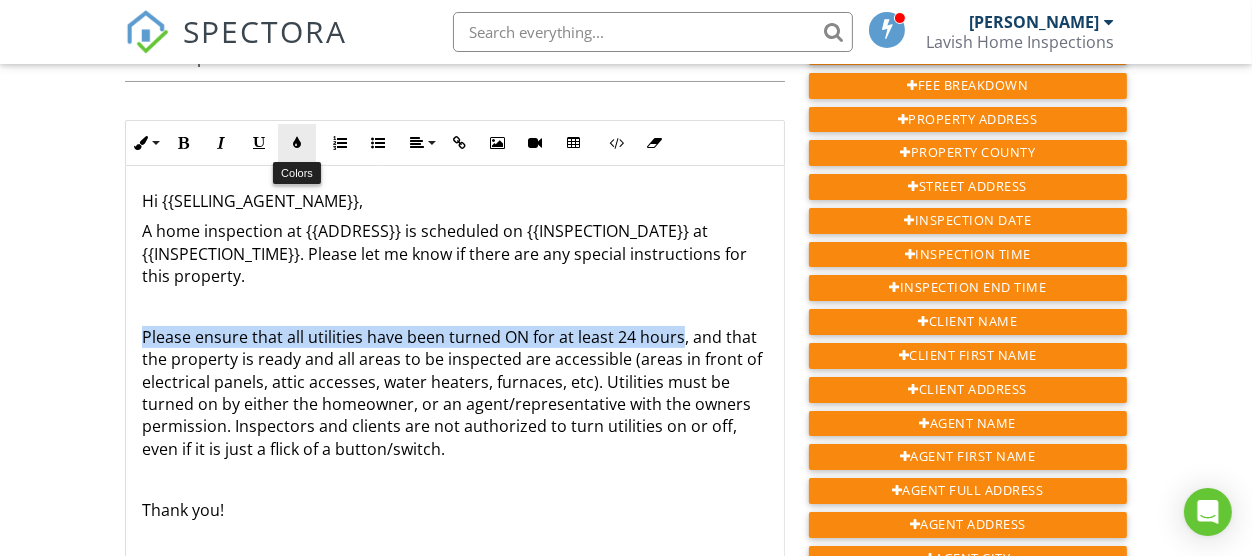 click on "Colors" at bounding box center [297, 143] 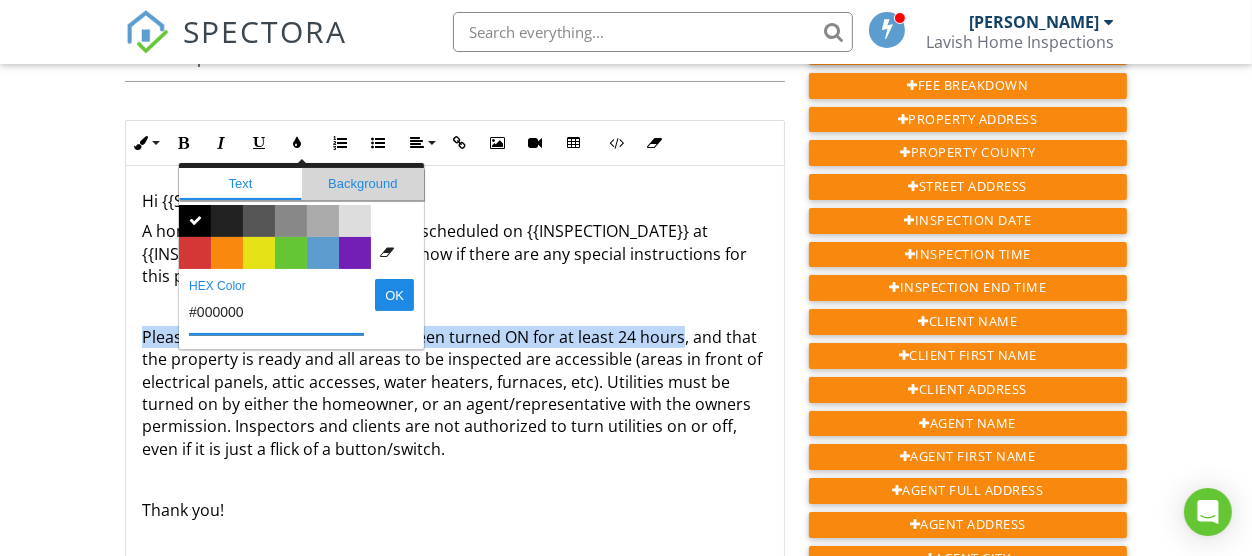 click on "Background" at bounding box center [363, 184] 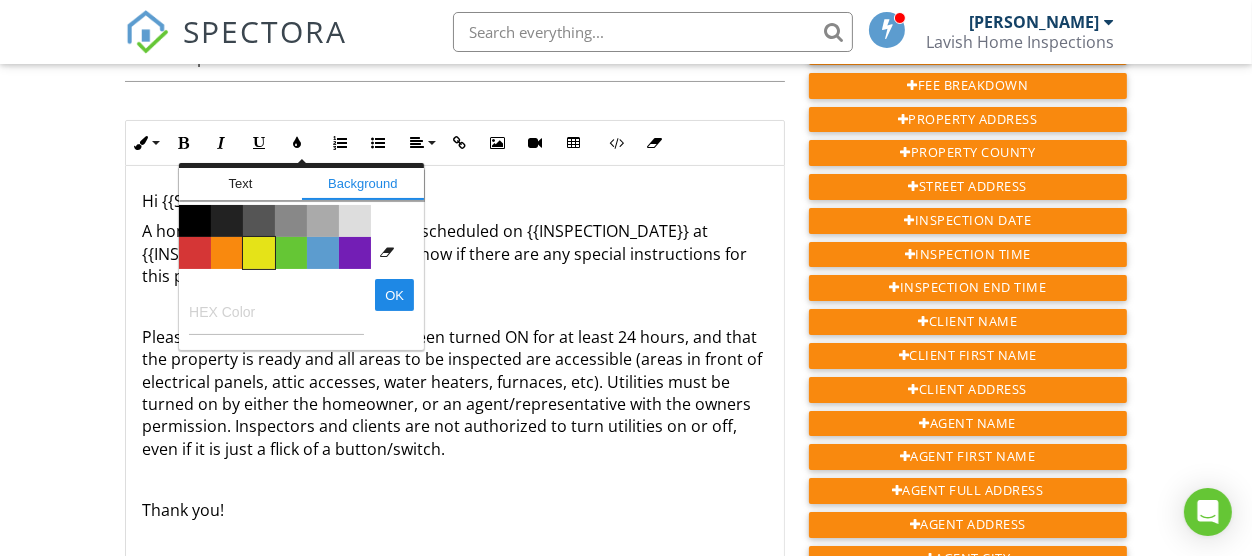 click on "Color #e5e318" at bounding box center (259, 253) 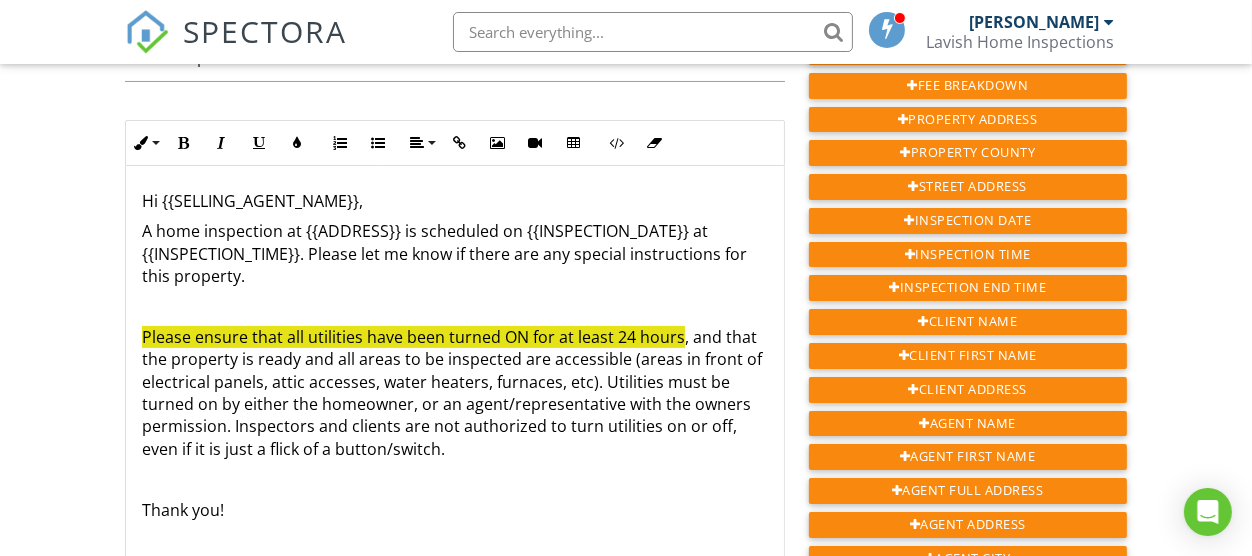 click on "Hi {{SELLING_AGENT_NAME}}, A home inspection at {{ADDRESS}} is scheduled on {{INSPECTION_DATE}} at {{INSPECTION_TIME}}. Please let me know if there are any special instructions for this property. Please ensure that all utilities have been turned ON for at least 24 hours , and that the property is ready and all areas to be inspected are accessible (areas in front of electrical panels, attic accesses, water heaters, furnaces, etc). Utilities must be turned on by either the homeowner, or an agent/representative with the owners permission. Inspectors and clients are not authorized to turn utilities on or off, even if it is just a flick of a button/switch. Thank you!" at bounding box center [455, 366] 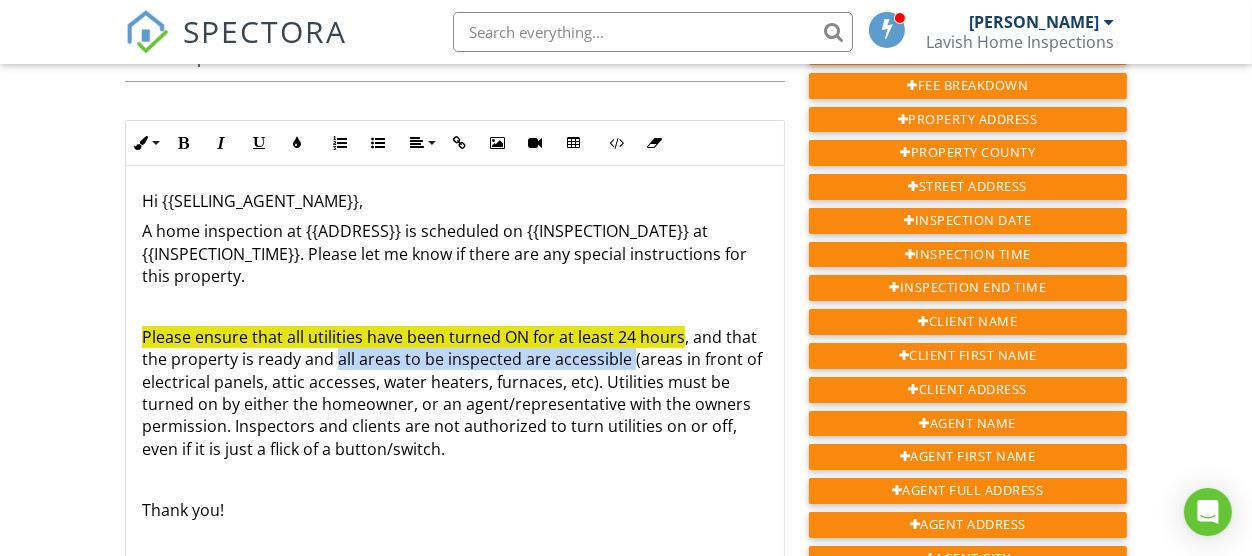 drag, startPoint x: 336, startPoint y: 358, endPoint x: 626, endPoint y: 359, distance: 290.0017 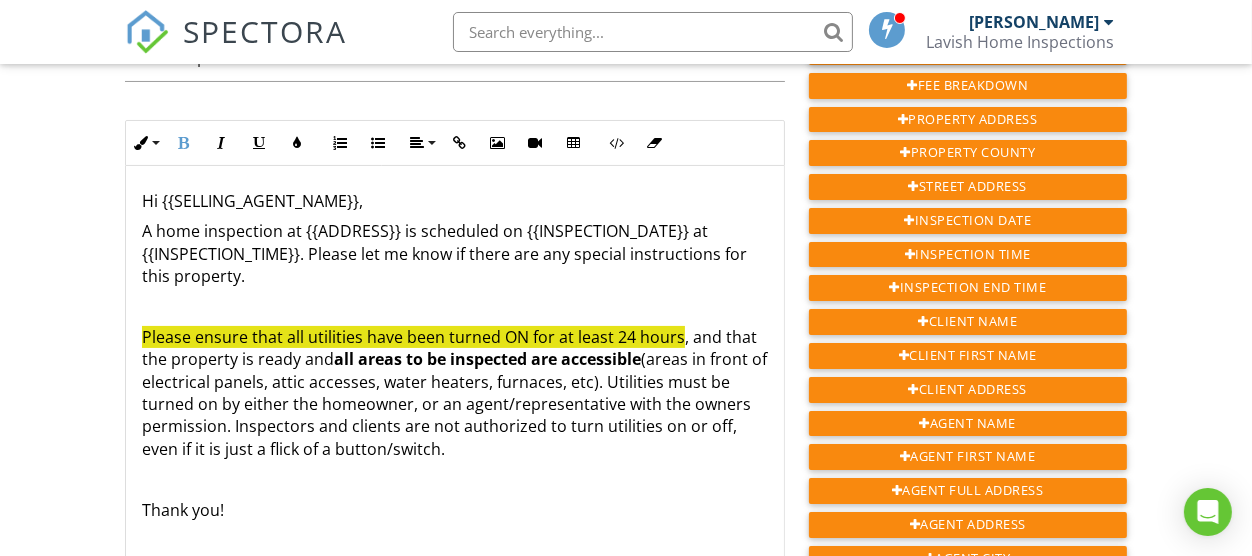 click at bounding box center (455, 479) 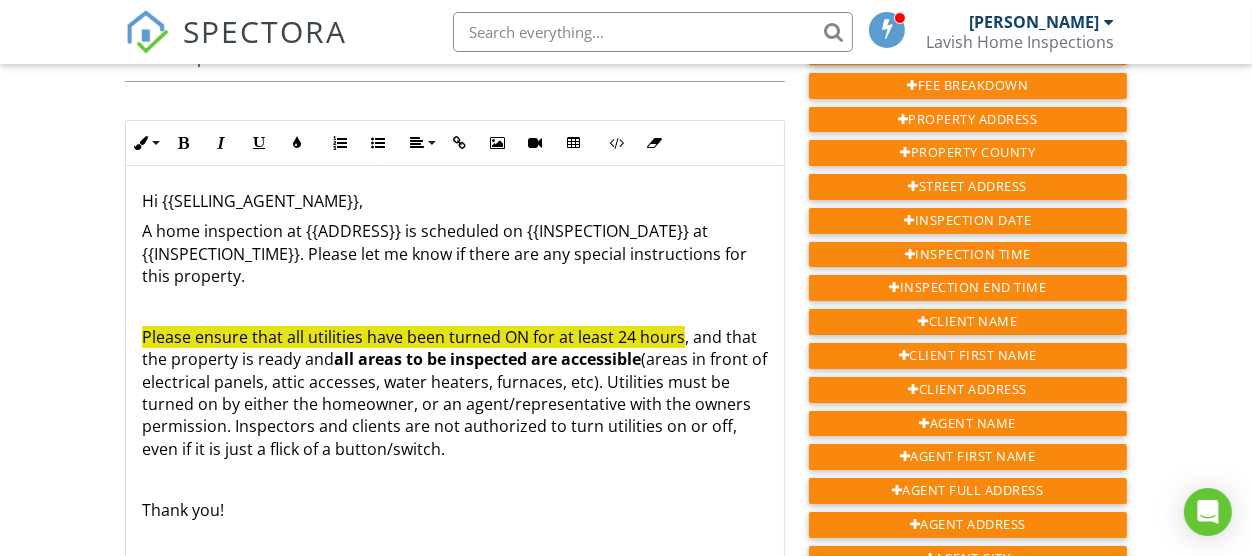 click on "all areas to be inspected are accessible" at bounding box center (487, 359) 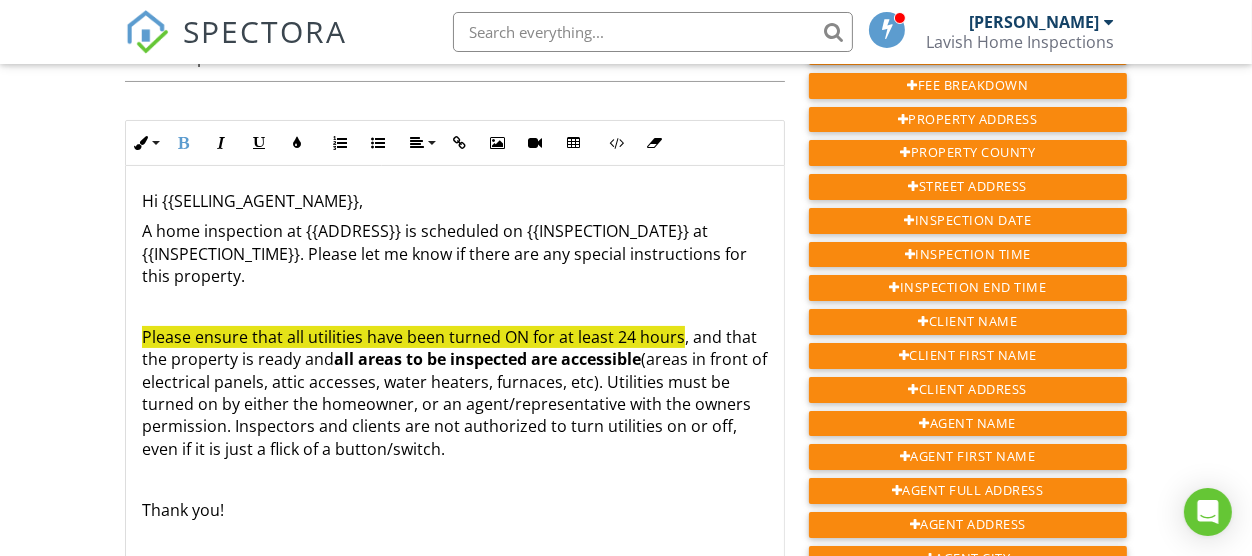 type 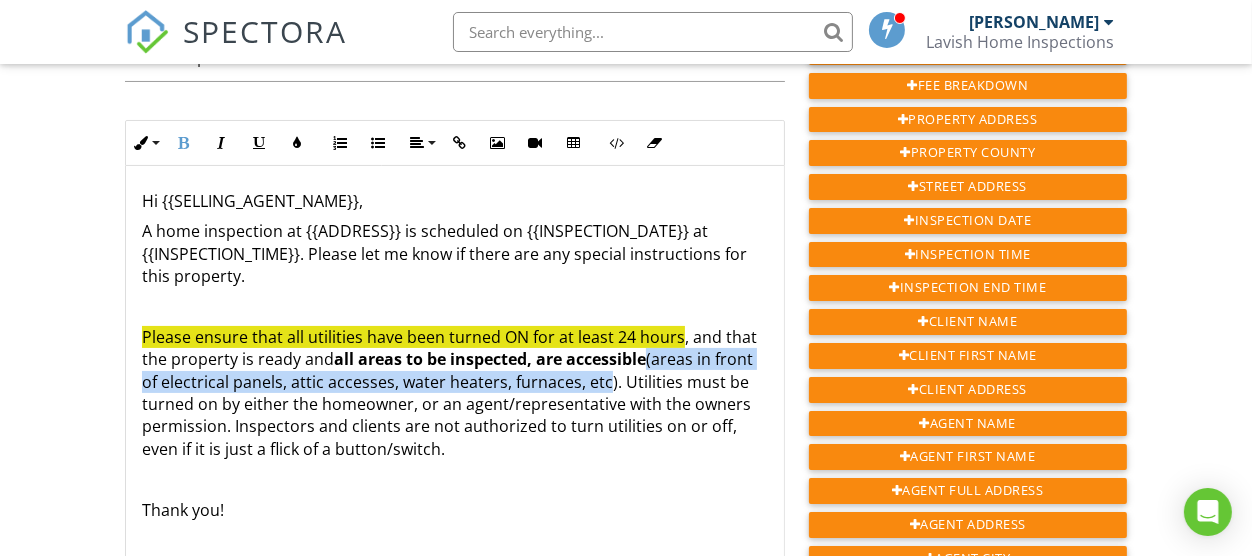 drag, startPoint x: 605, startPoint y: 387, endPoint x: 655, endPoint y: 359, distance: 57.306194 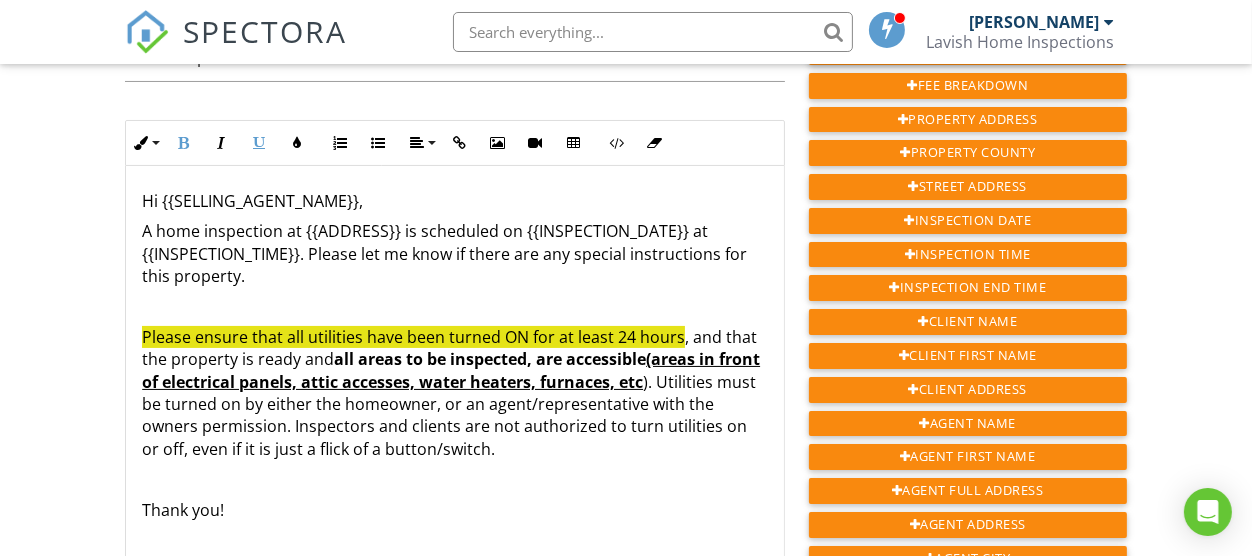 click at bounding box center [455, 479] 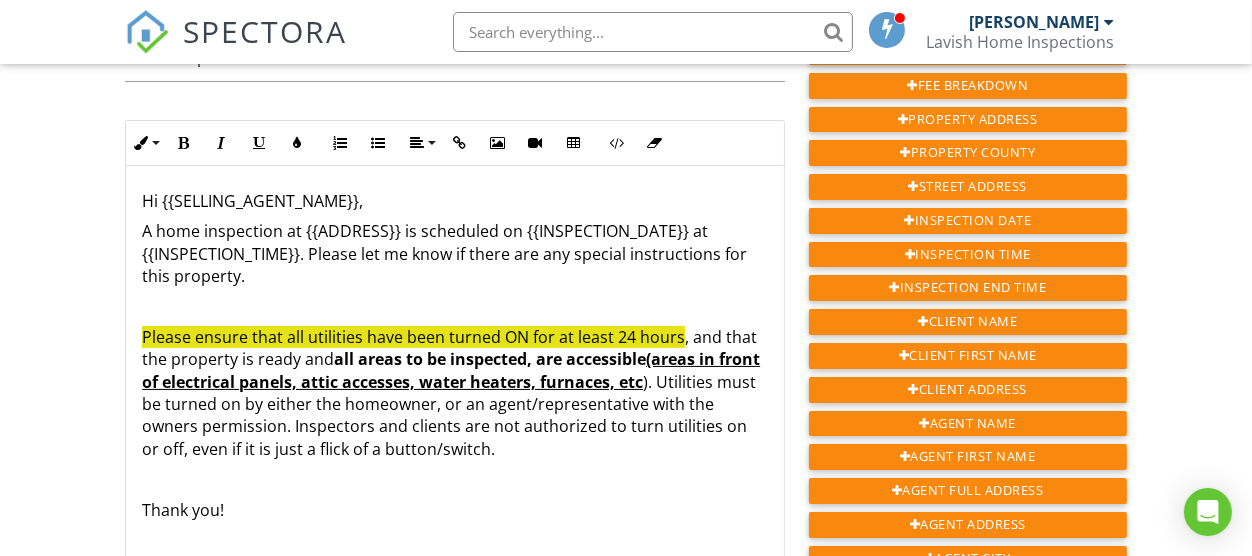 scroll, scrollTop: 1, scrollLeft: 0, axis: vertical 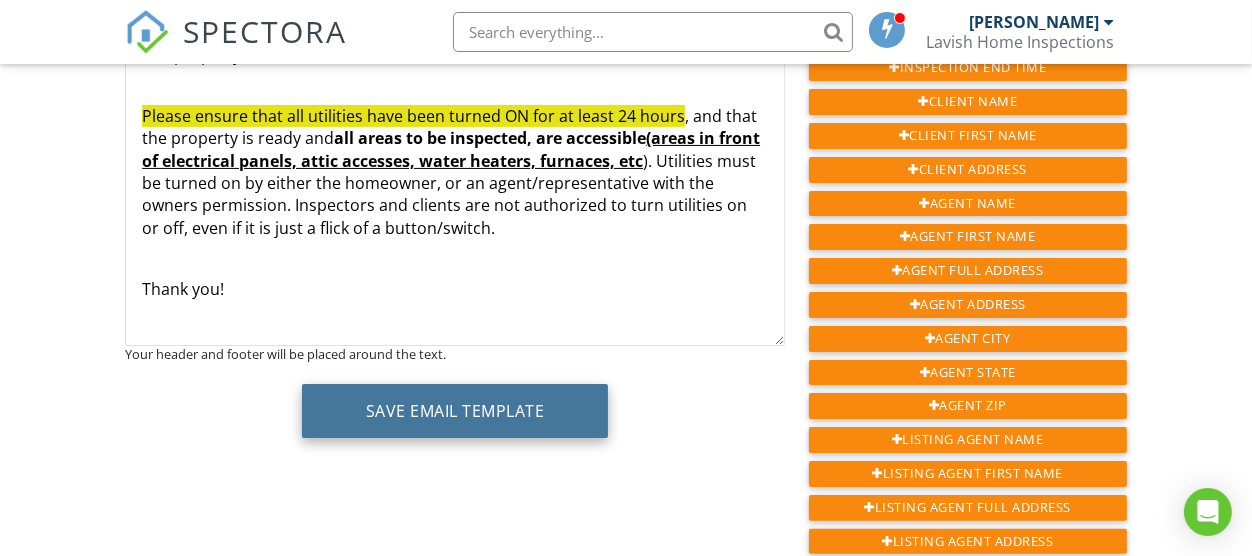 click on "Save Email Template" at bounding box center (455, 411) 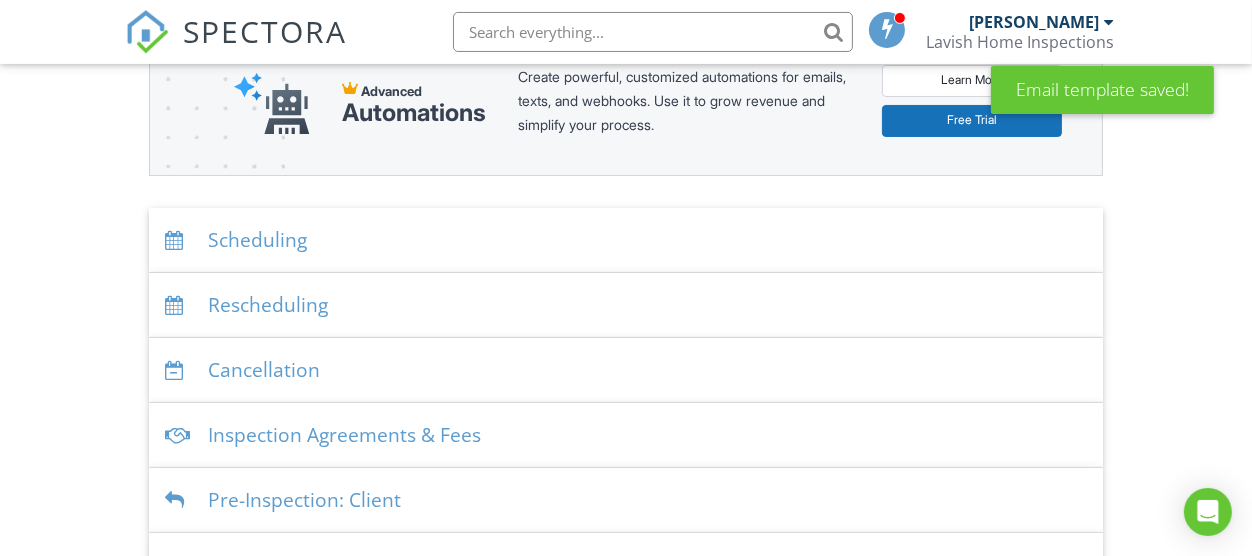 scroll, scrollTop: 330, scrollLeft: 0, axis: vertical 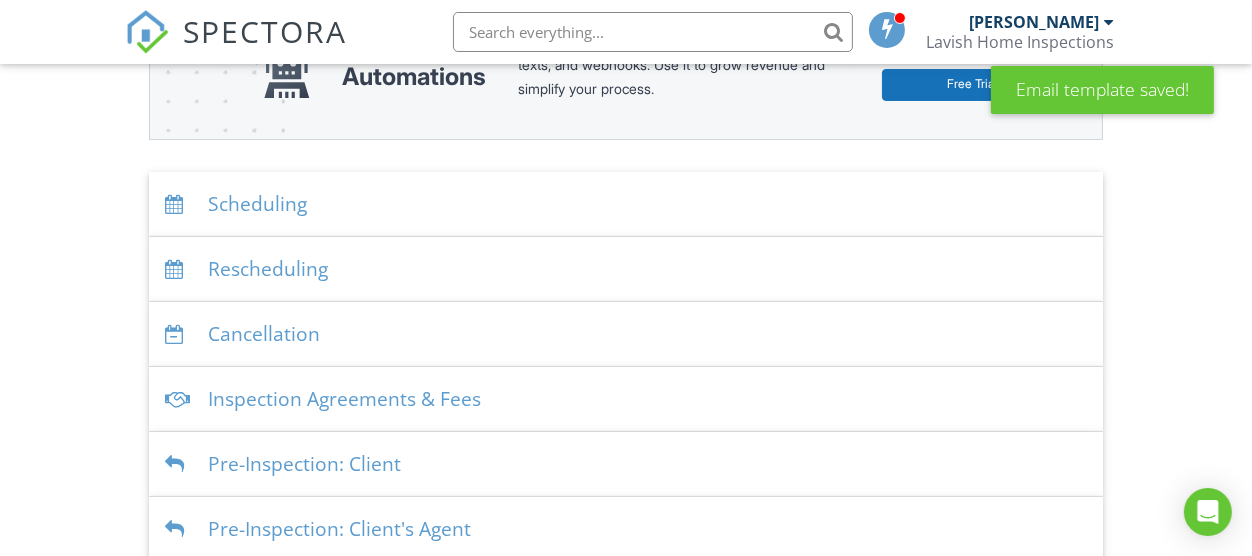 click on "Scheduling" at bounding box center (626, 204) 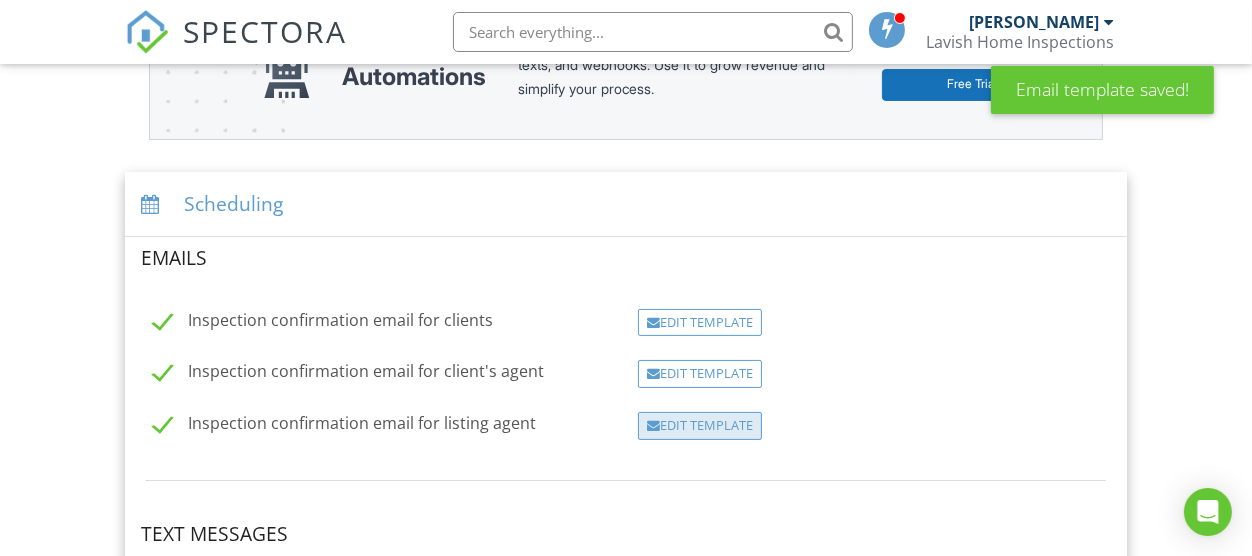 click on "Edit Template" at bounding box center (700, 426) 